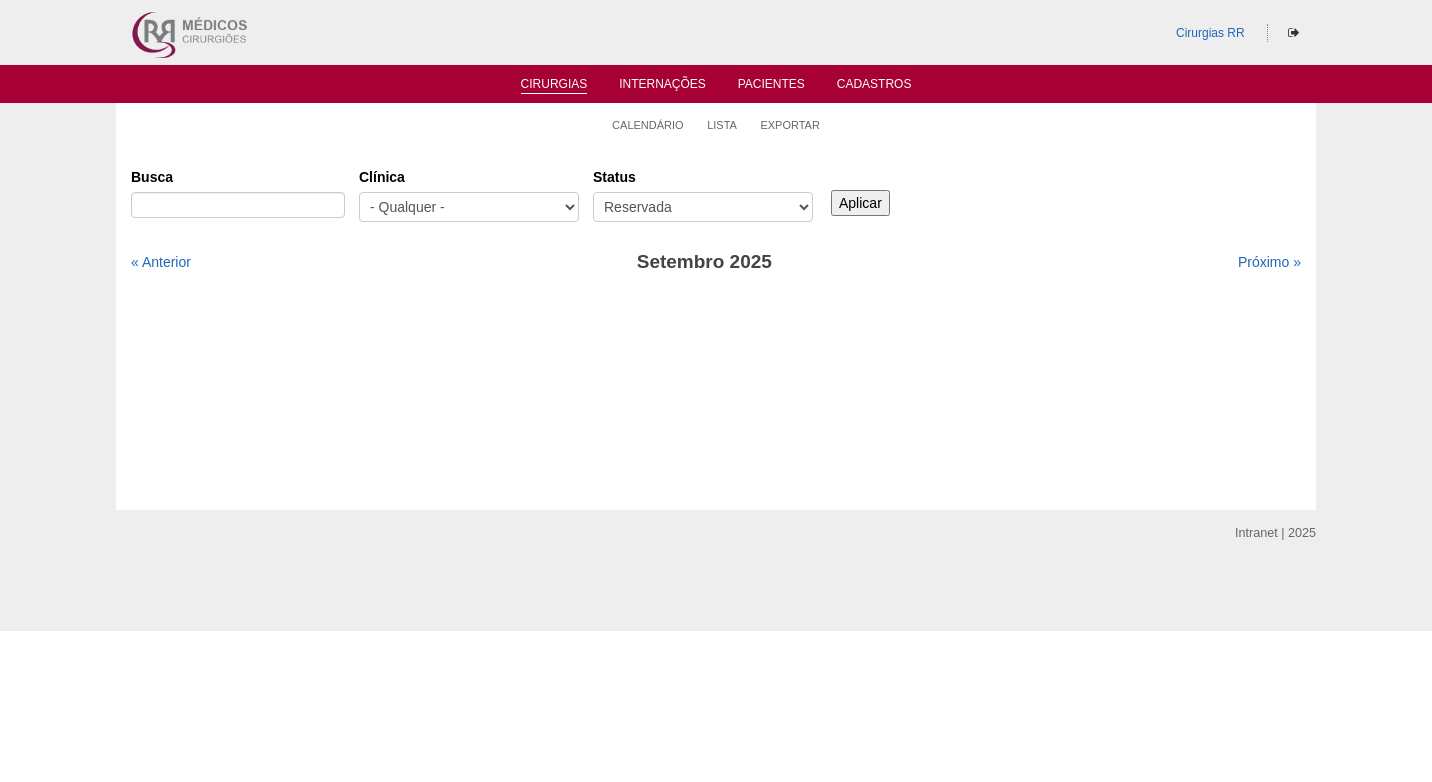 scroll, scrollTop: 0, scrollLeft: 0, axis: both 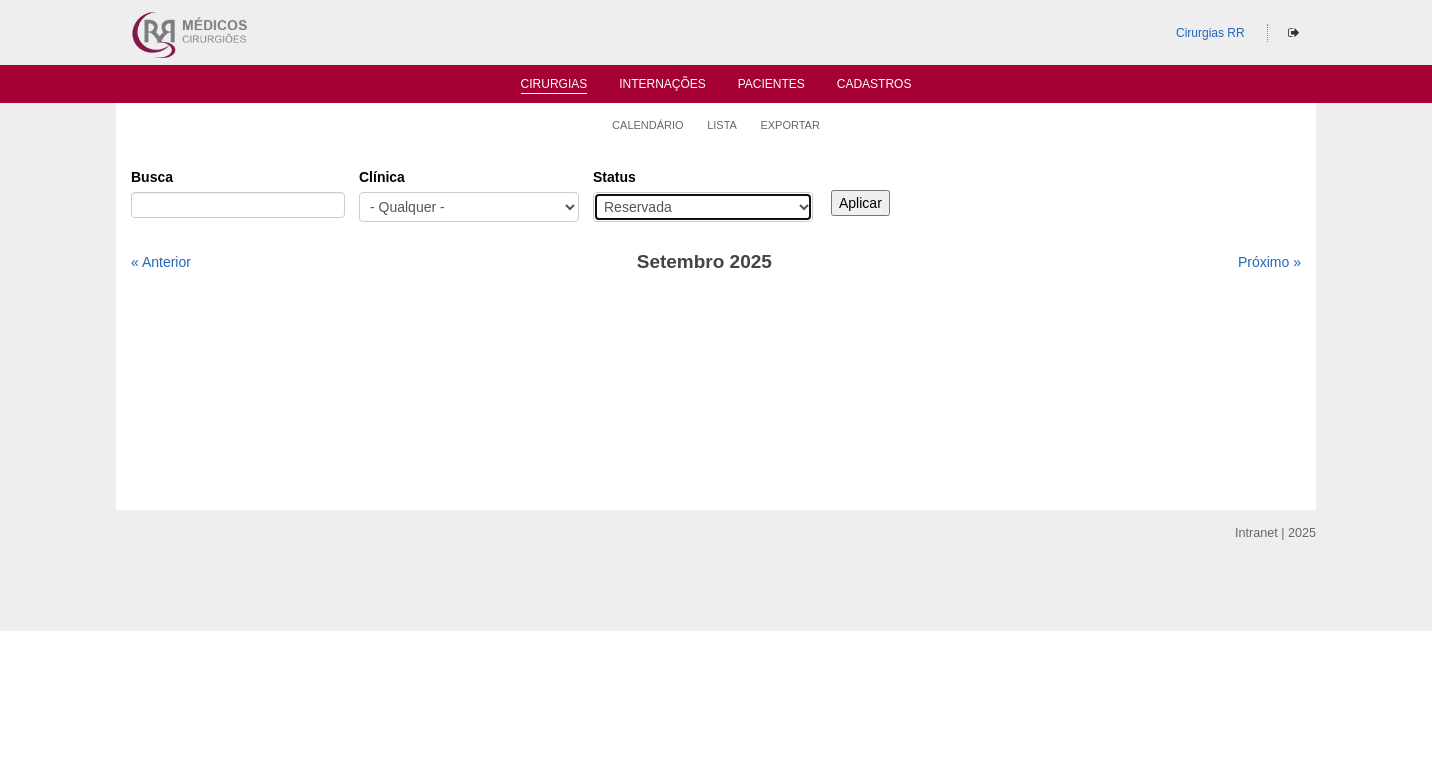 click on "- Qualquer - Reservada Confirmada Suspensa Cancelada" at bounding box center (703, 207) 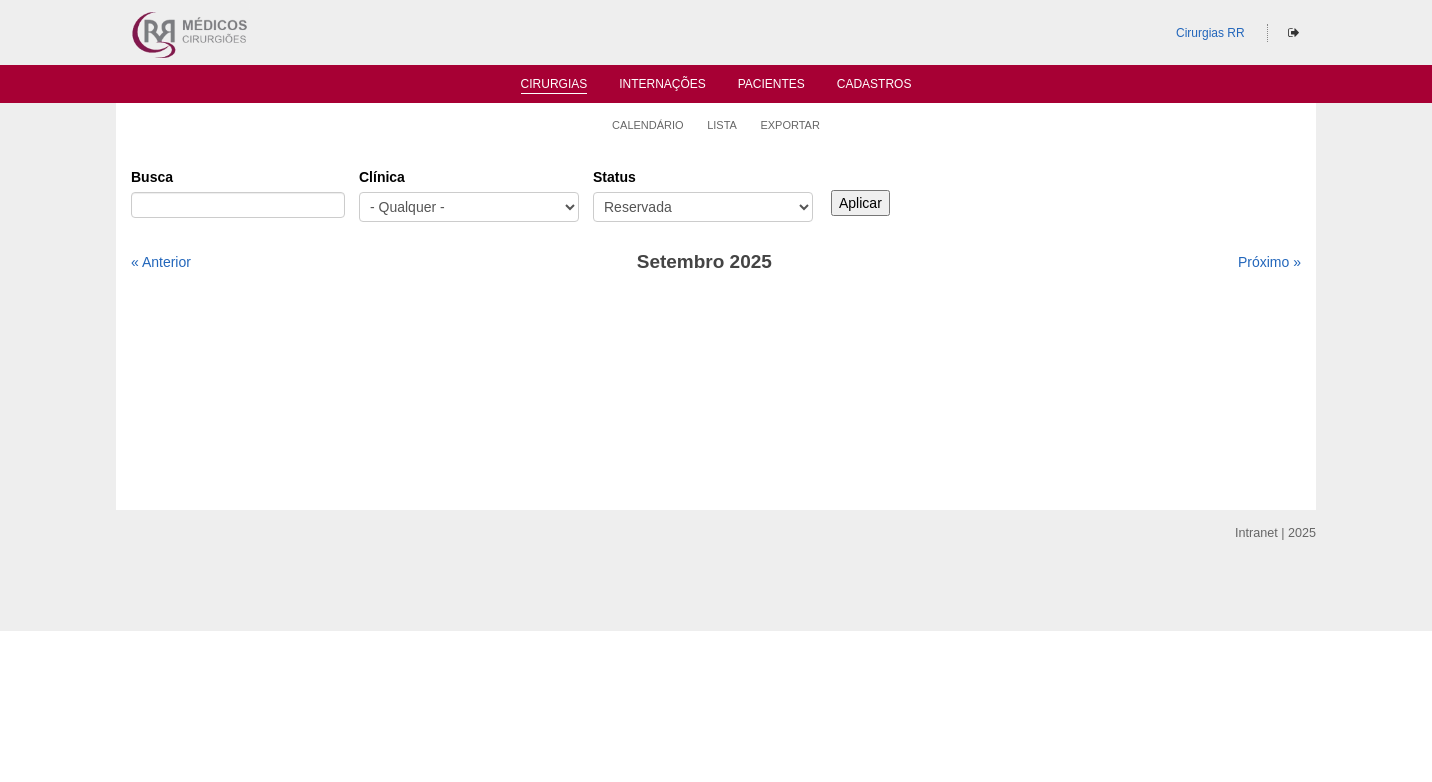 click on "Aplicar" at bounding box center [860, 203] 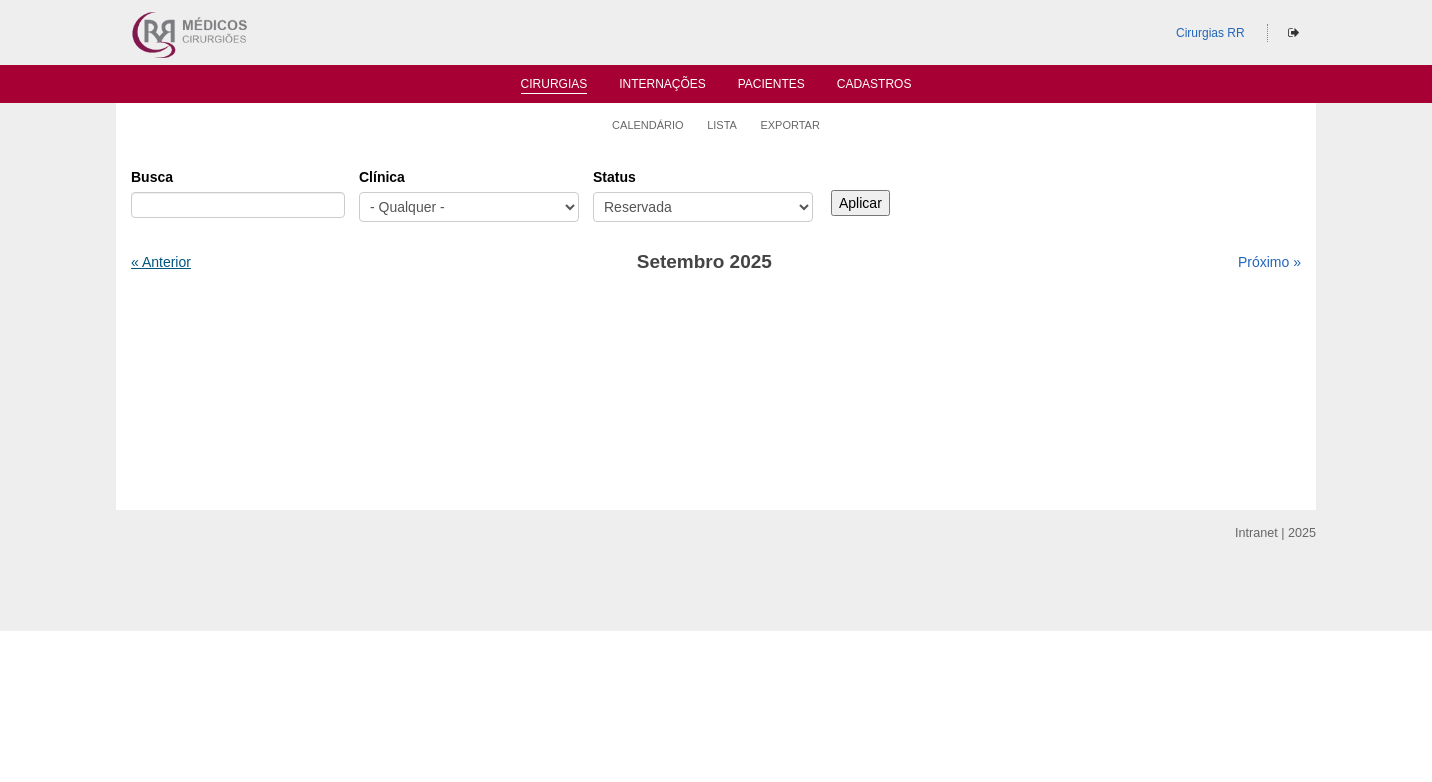drag, startPoint x: 0, startPoint y: 0, endPoint x: 177, endPoint y: 263, distance: 317.0142 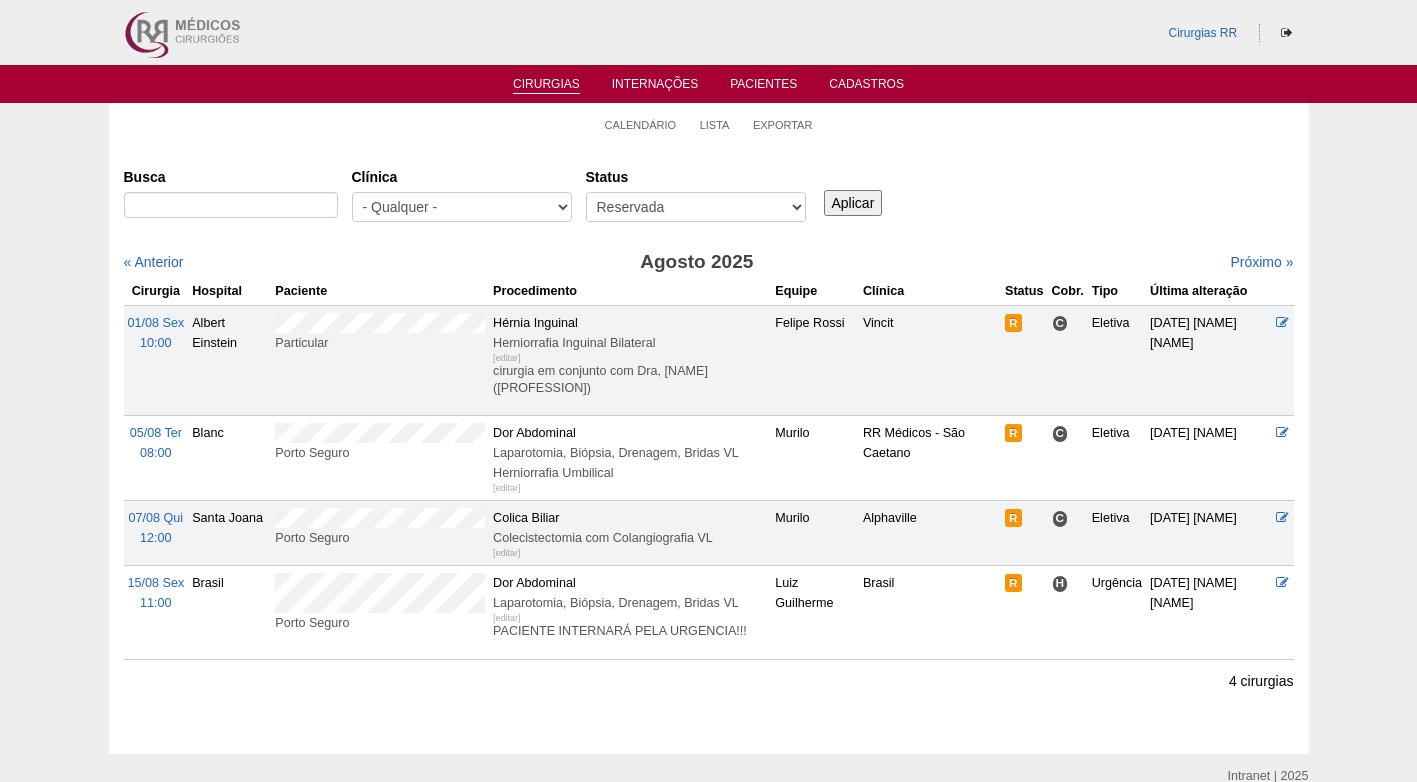 scroll, scrollTop: 0, scrollLeft: 0, axis: both 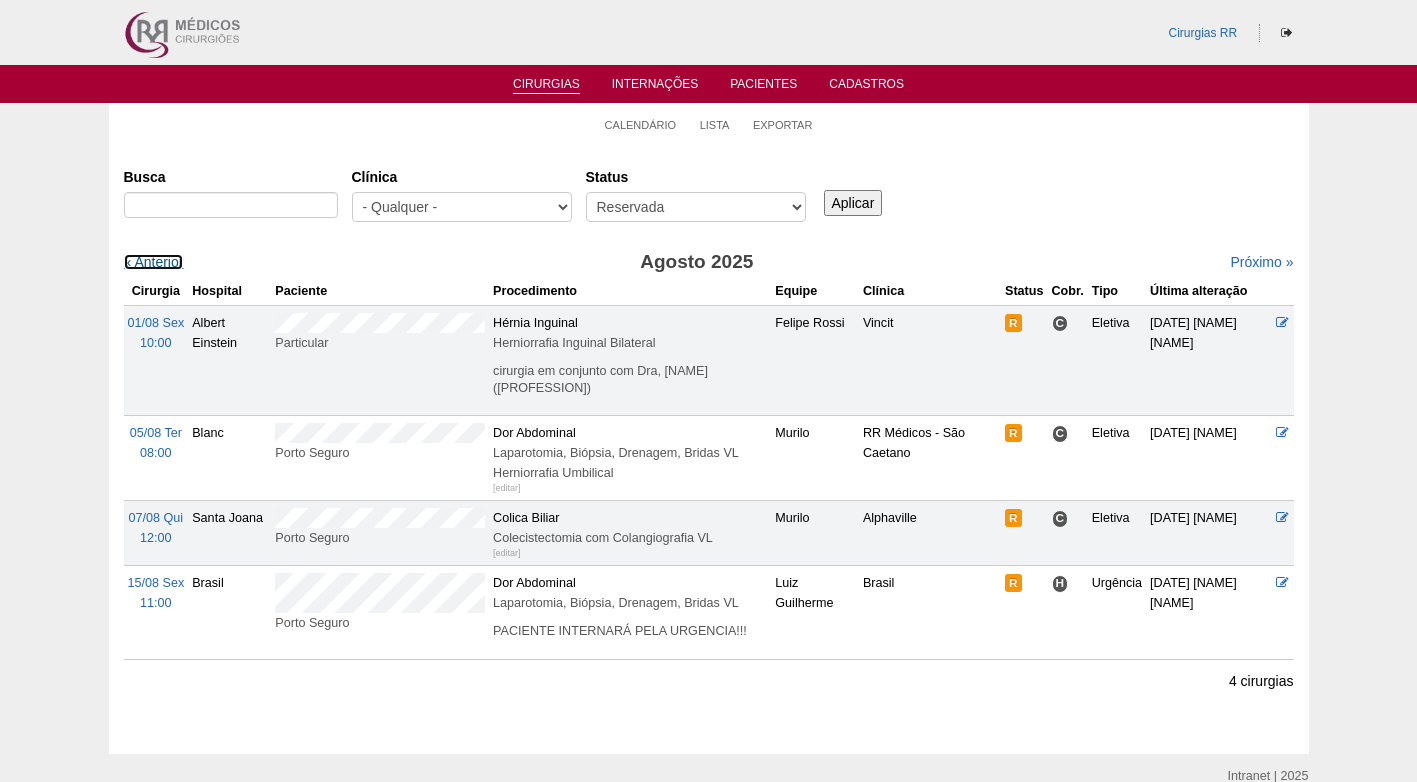 click on "« Anterior" at bounding box center (154, 262) 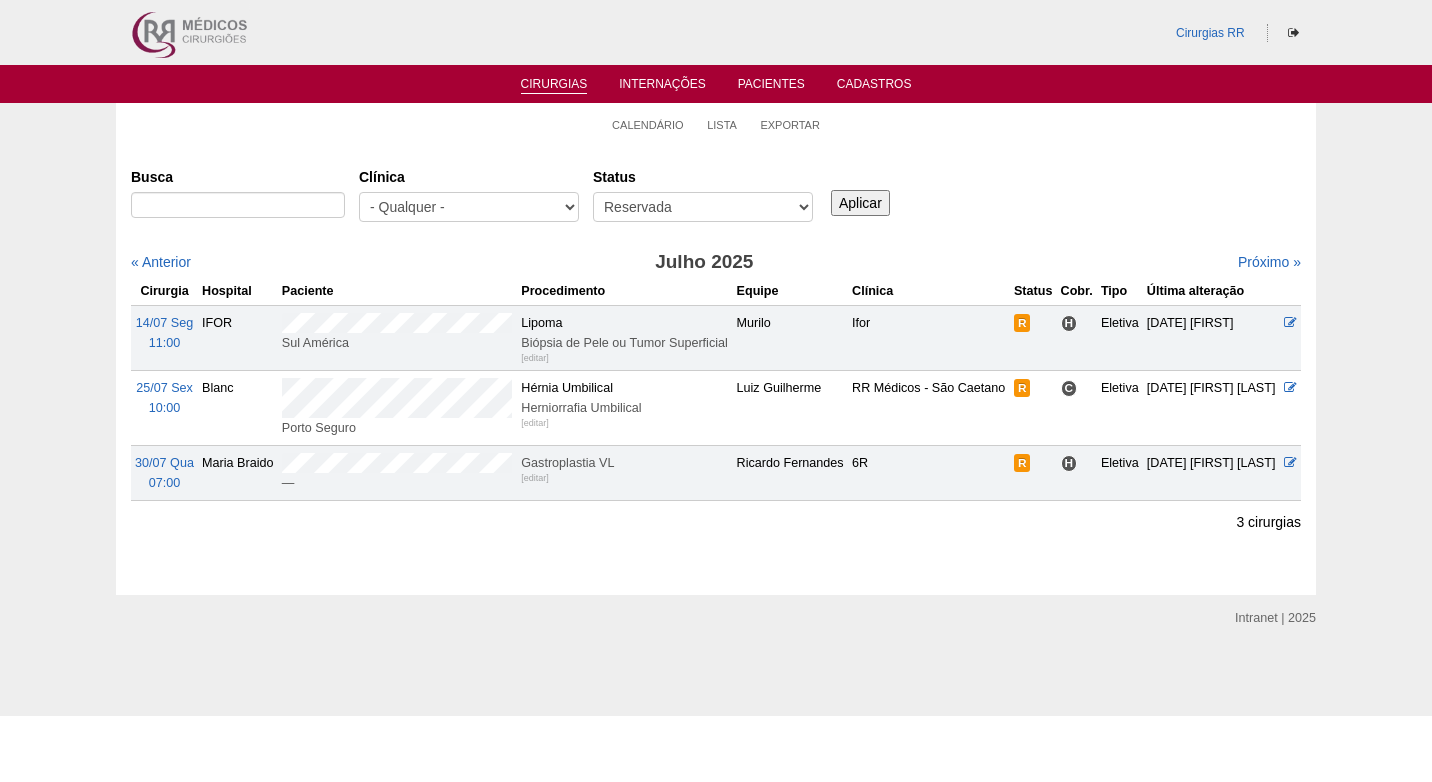 scroll, scrollTop: 0, scrollLeft: 0, axis: both 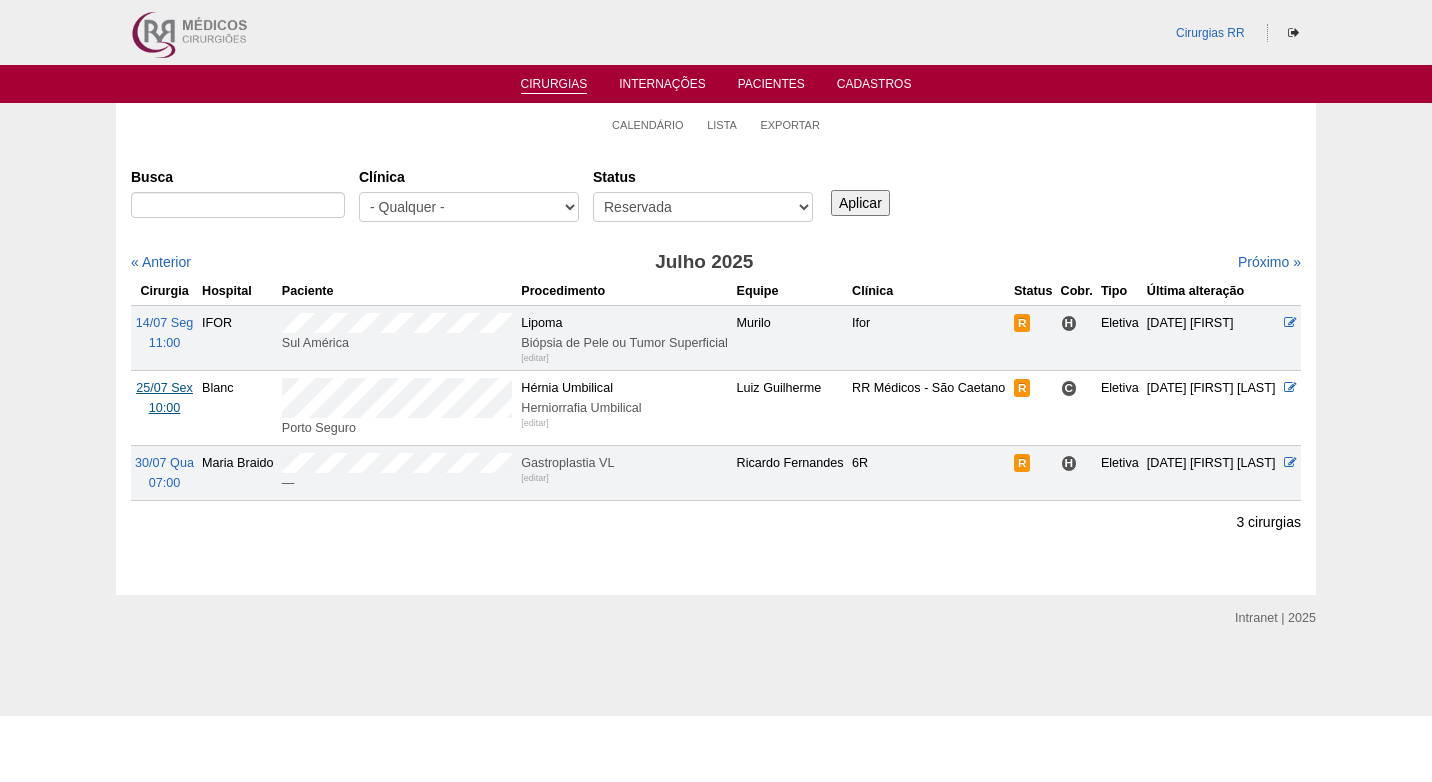 click on "25/07 Sex" at bounding box center (164, 388) 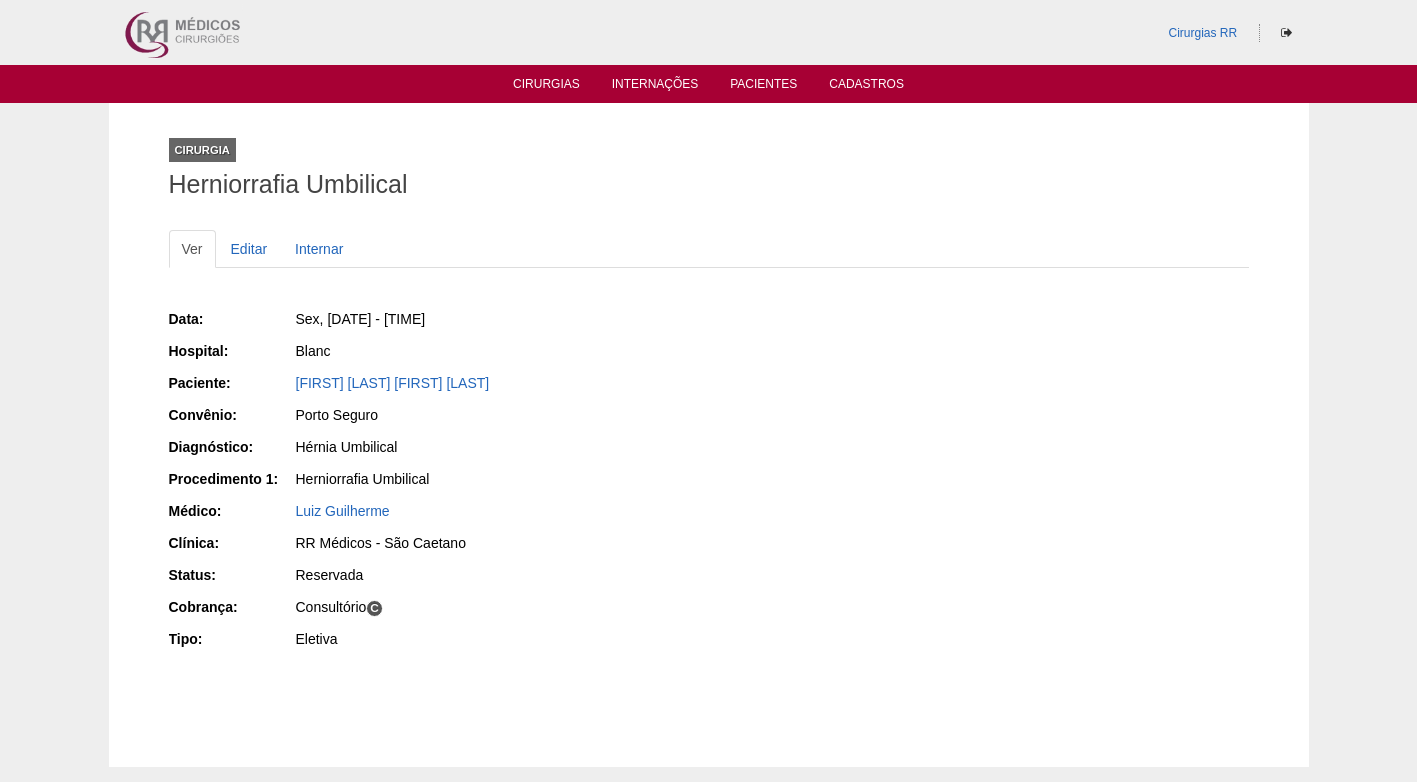 scroll, scrollTop: 0, scrollLeft: 0, axis: both 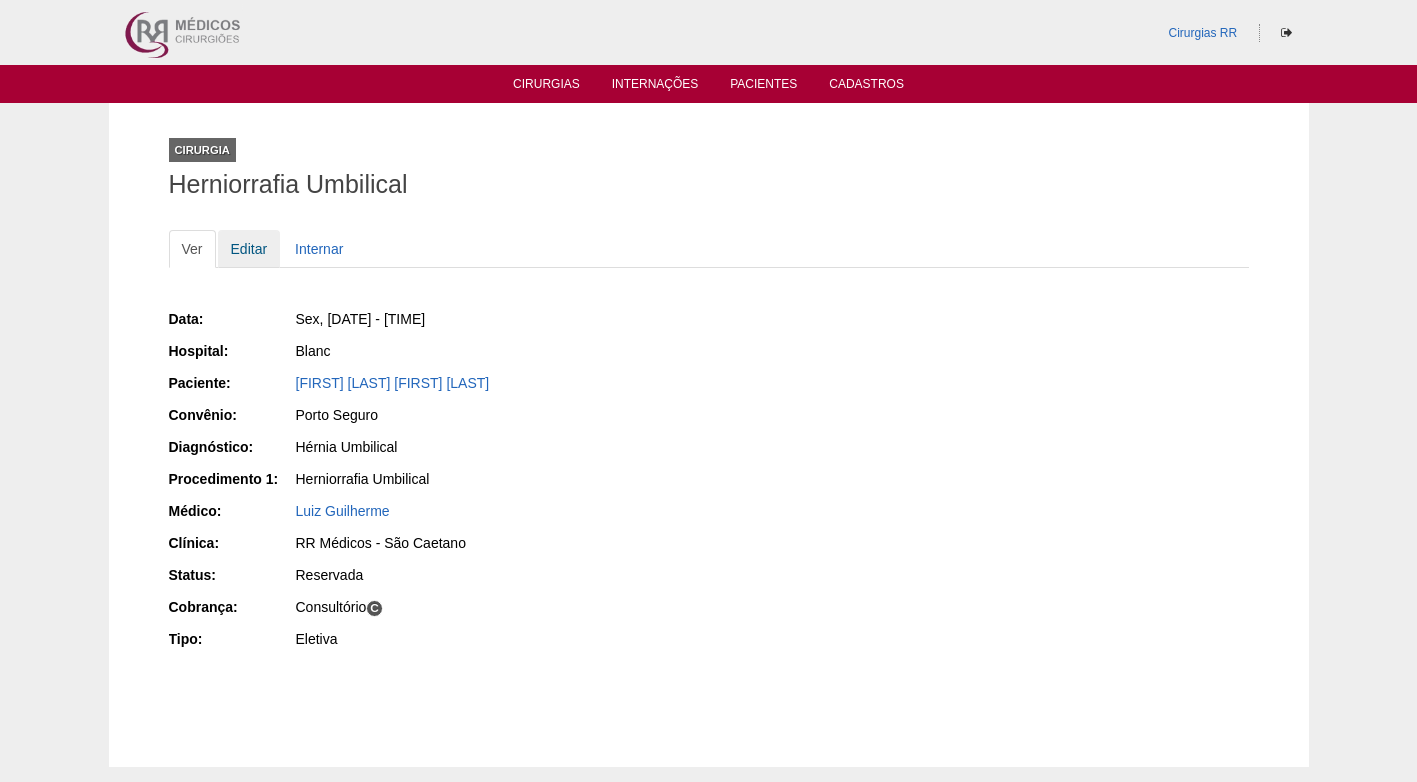 click on "Editar" at bounding box center (249, 249) 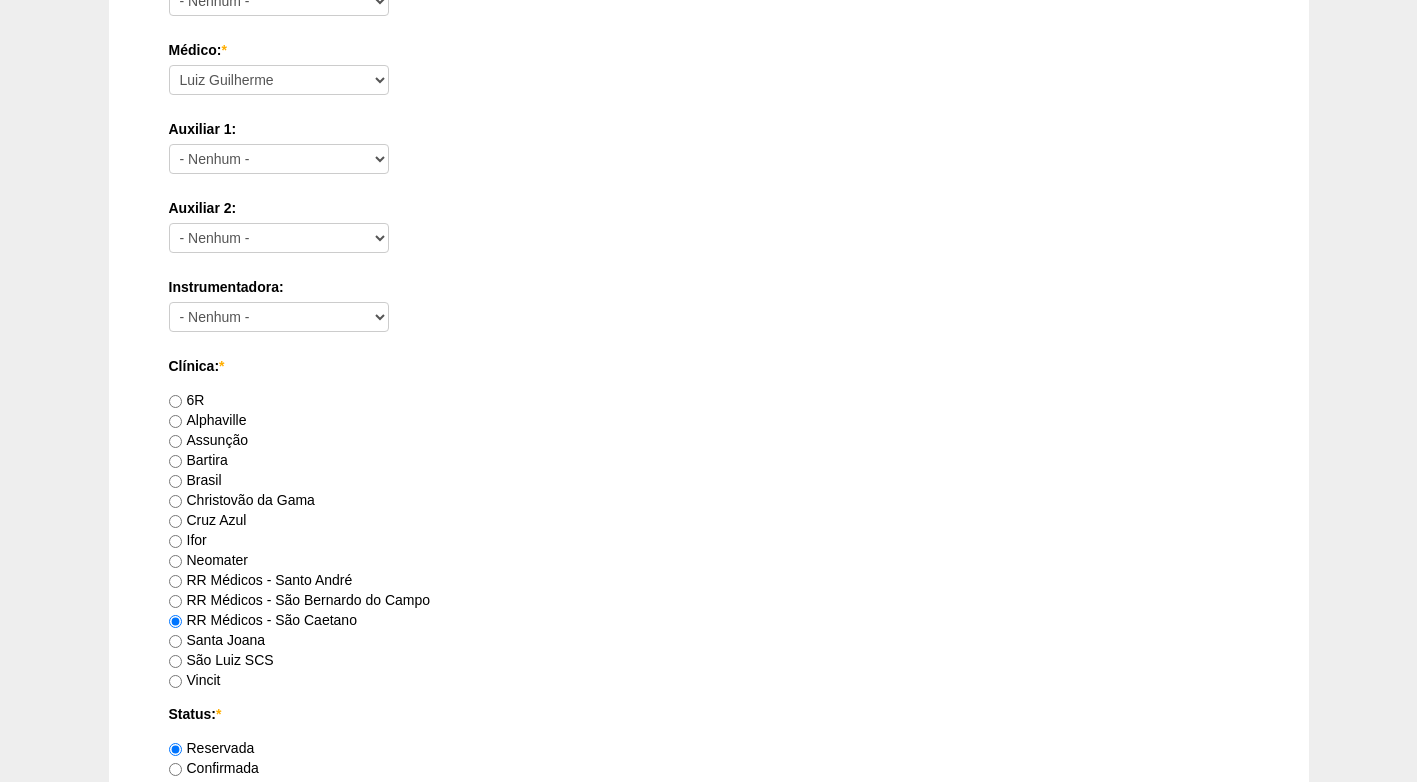 scroll, scrollTop: 1100, scrollLeft: 0, axis: vertical 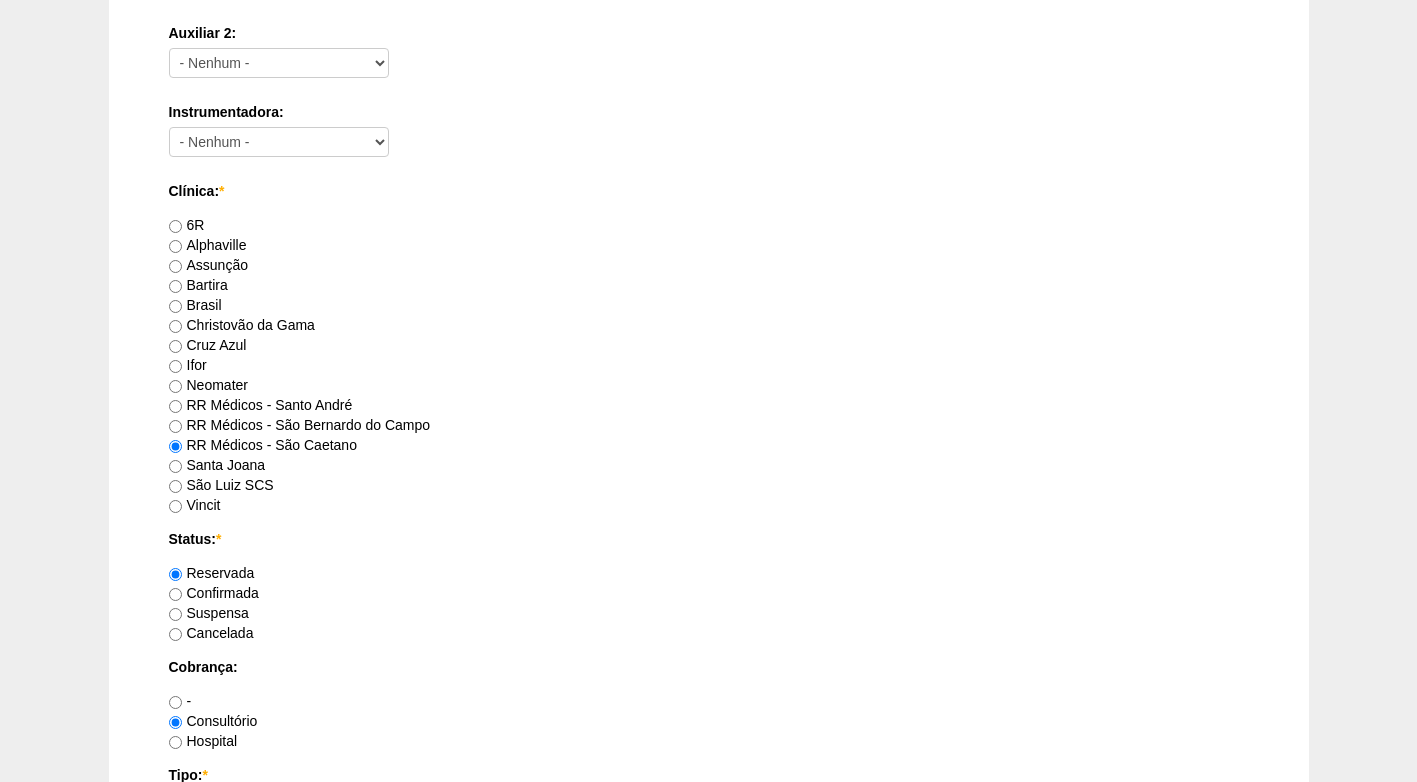 click on "Confirmada" at bounding box center [214, 593] 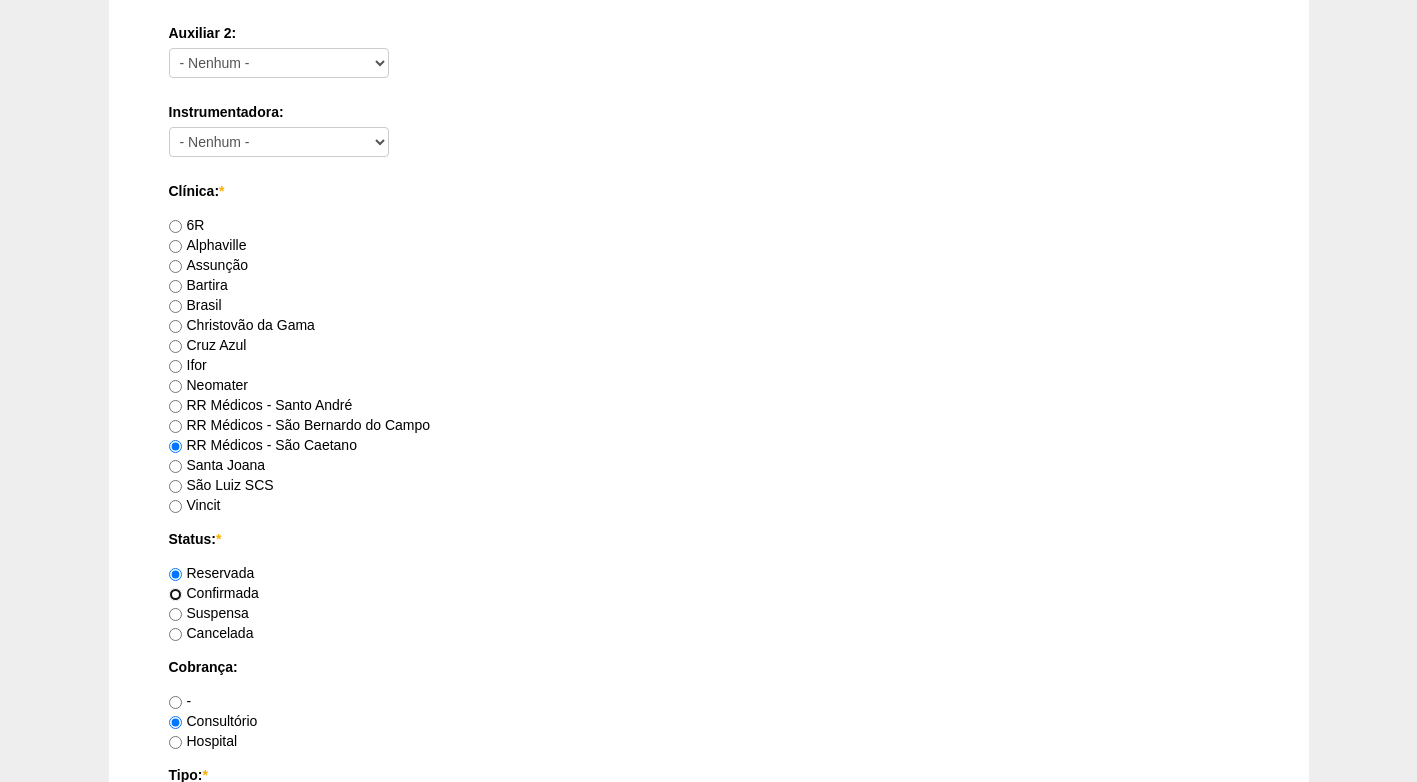 click on "Confirmada" at bounding box center (175, 594) 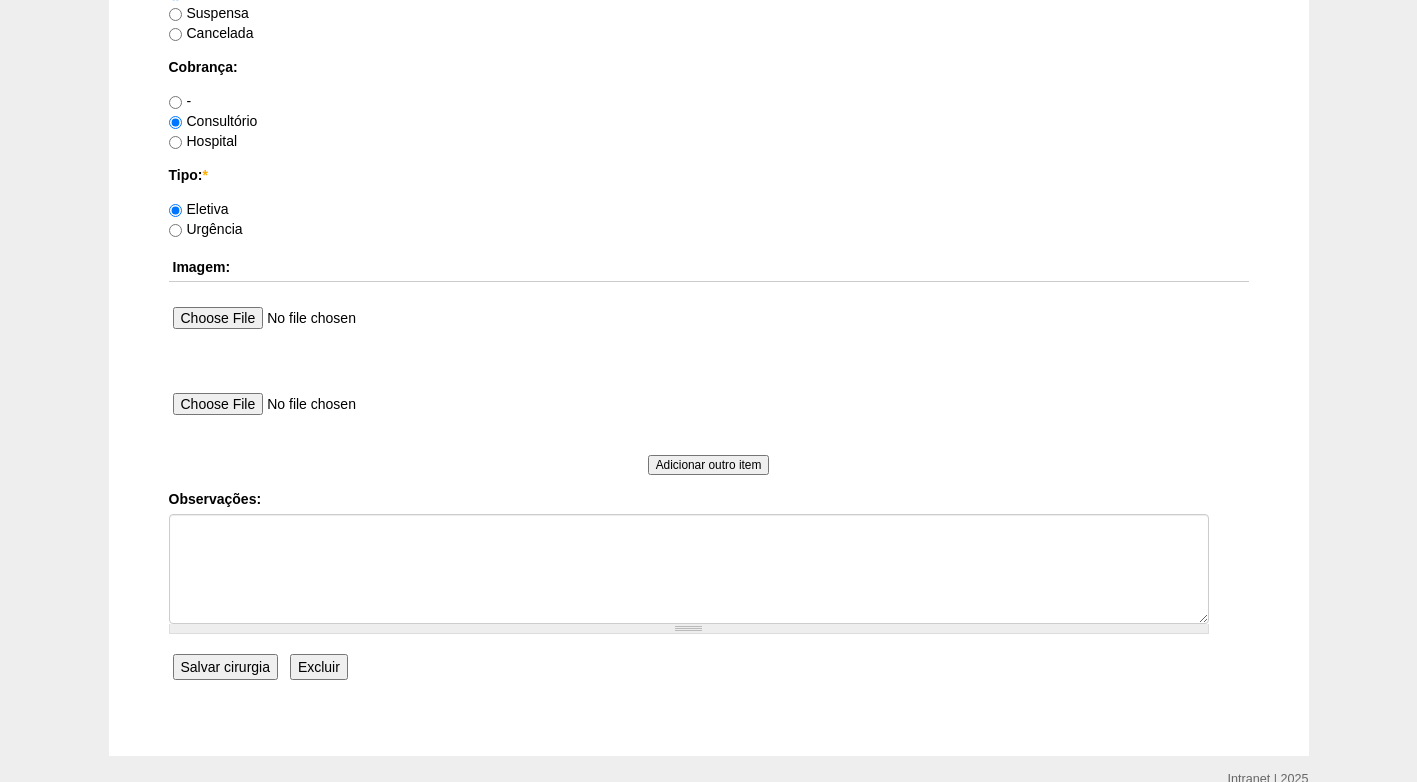 scroll, scrollTop: 1795, scrollLeft: 0, axis: vertical 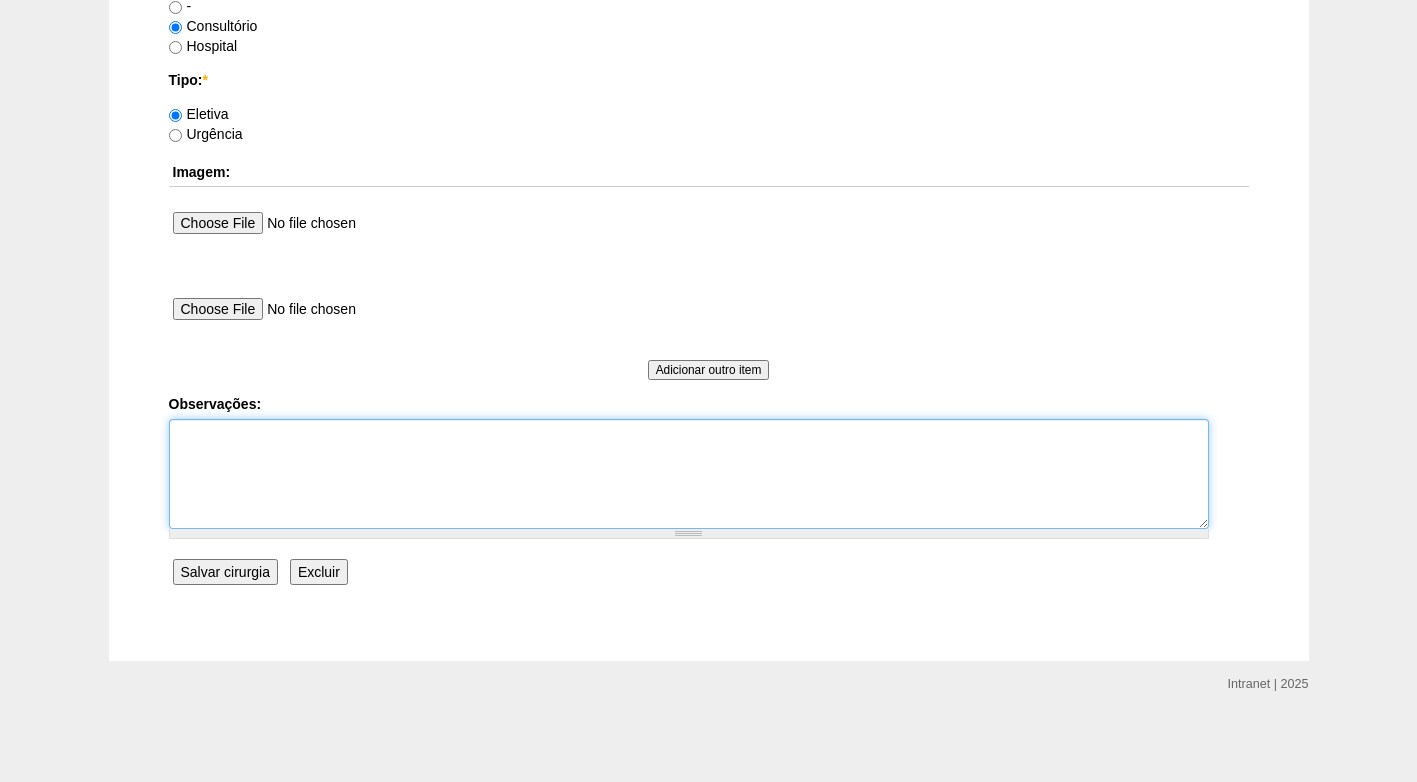 click on "Observações:" at bounding box center [689, 474] 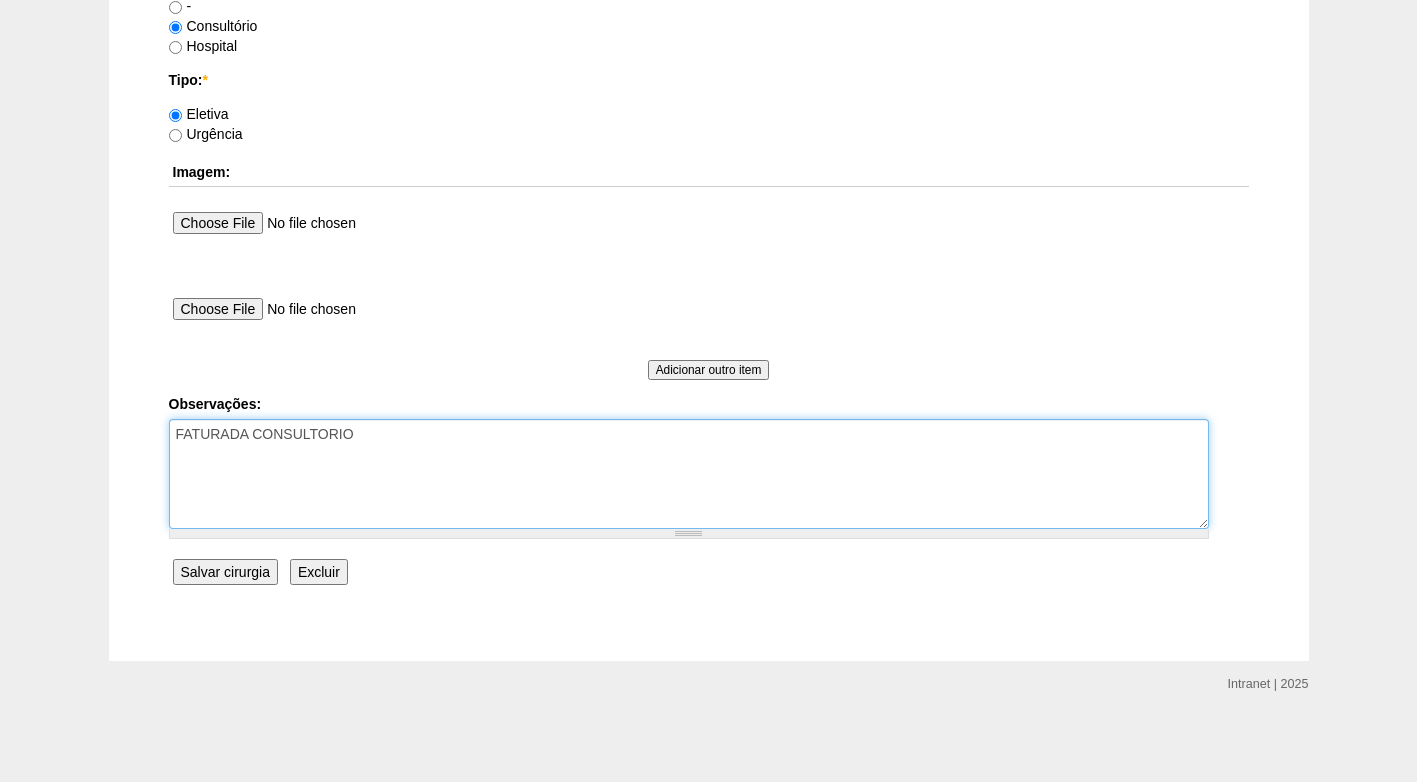 type on "FATURADA CONSULTORIO" 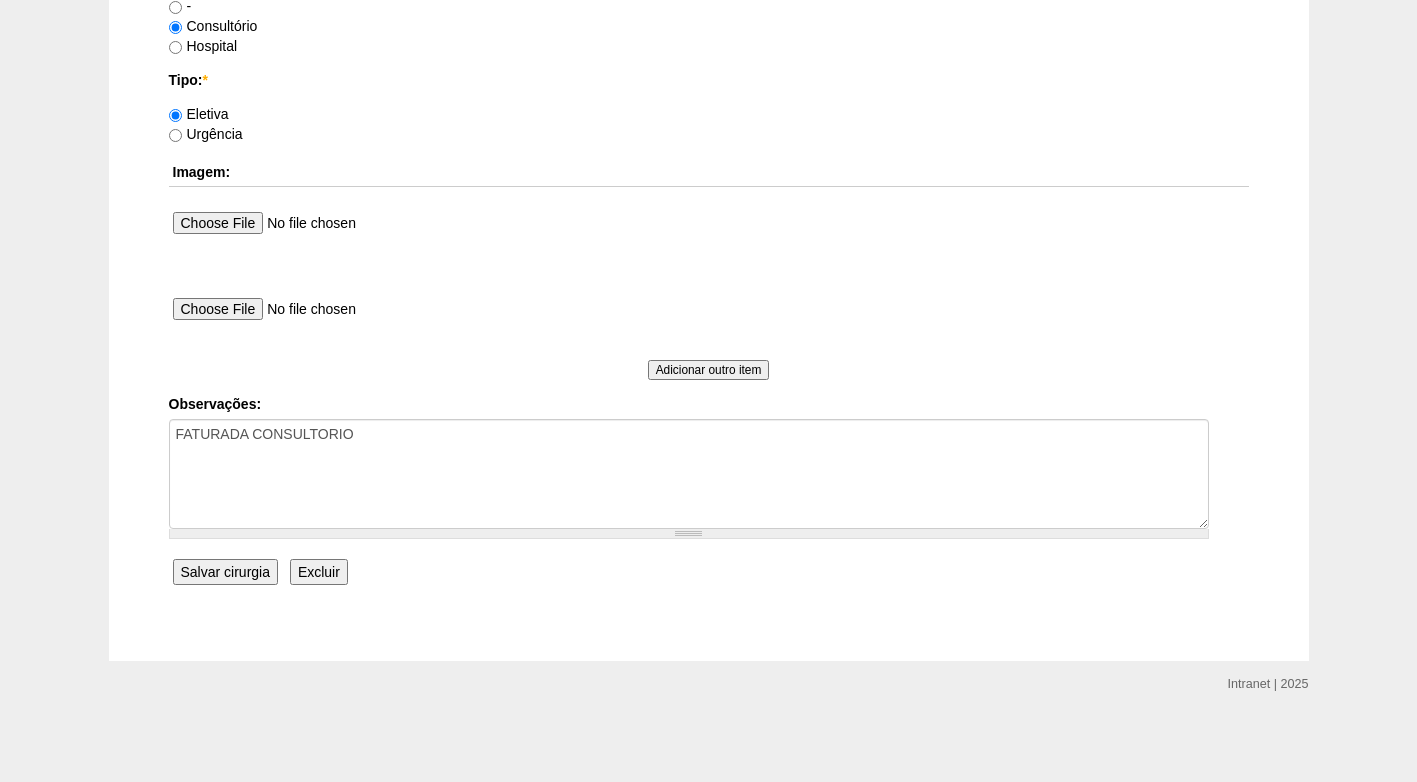click on "Salvar cirurgia" at bounding box center [225, 572] 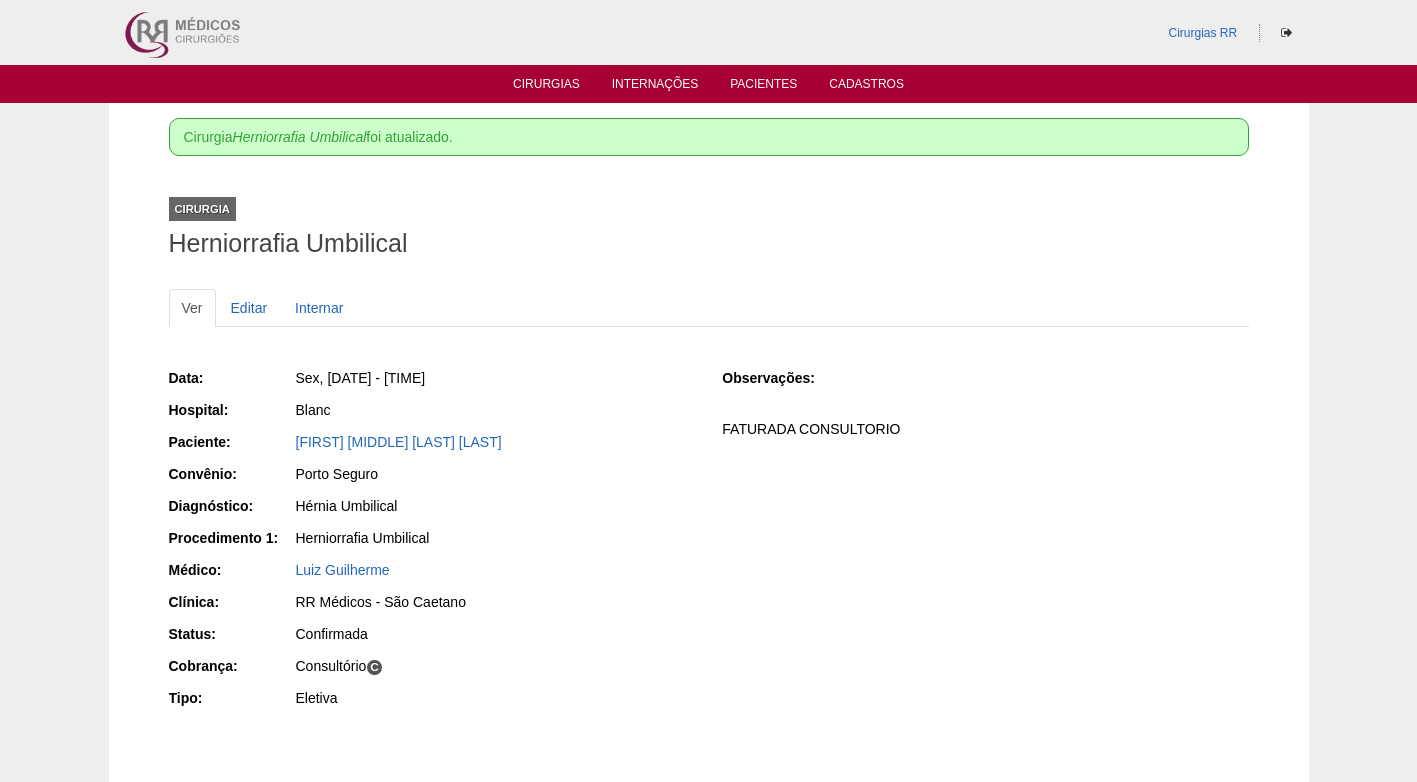 scroll, scrollTop: 0, scrollLeft: 0, axis: both 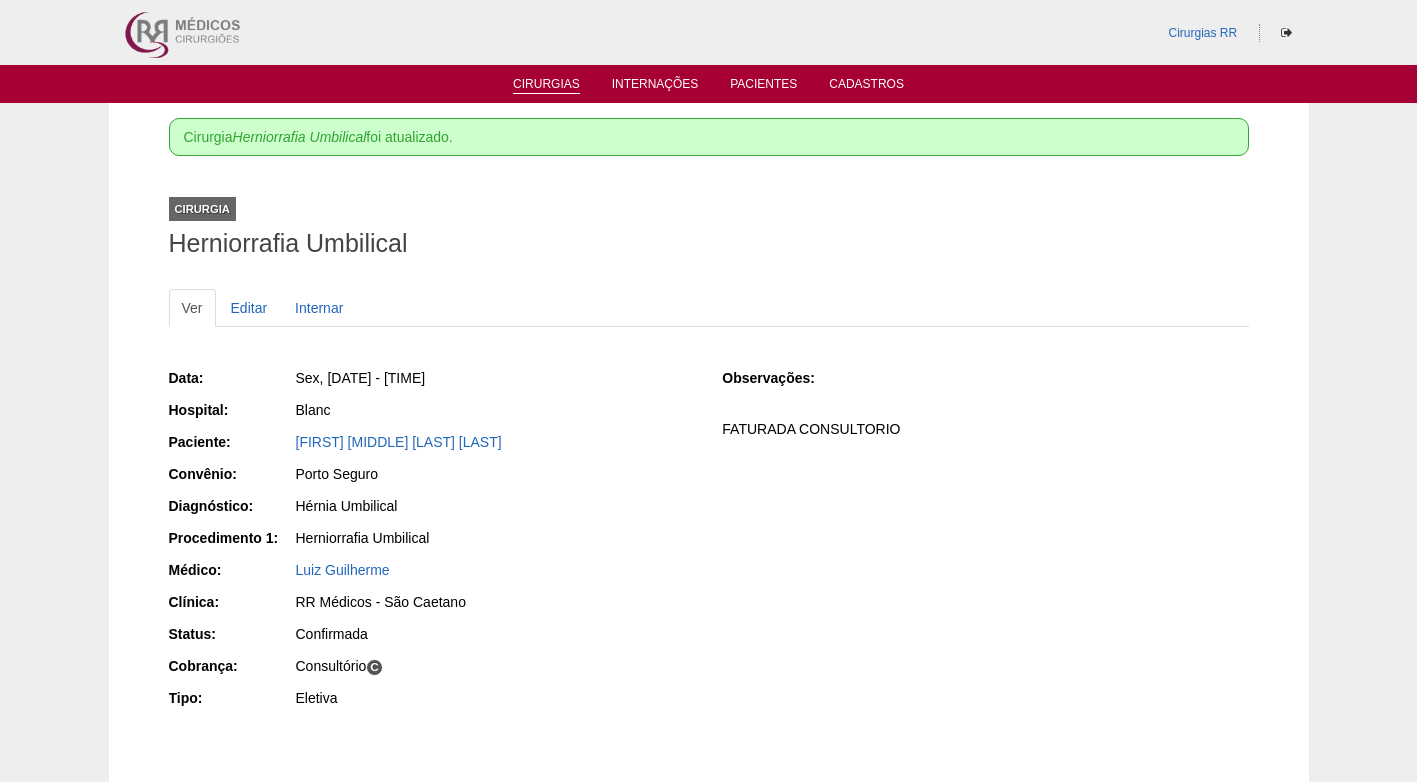 click on "Cirurgias" at bounding box center (546, 85) 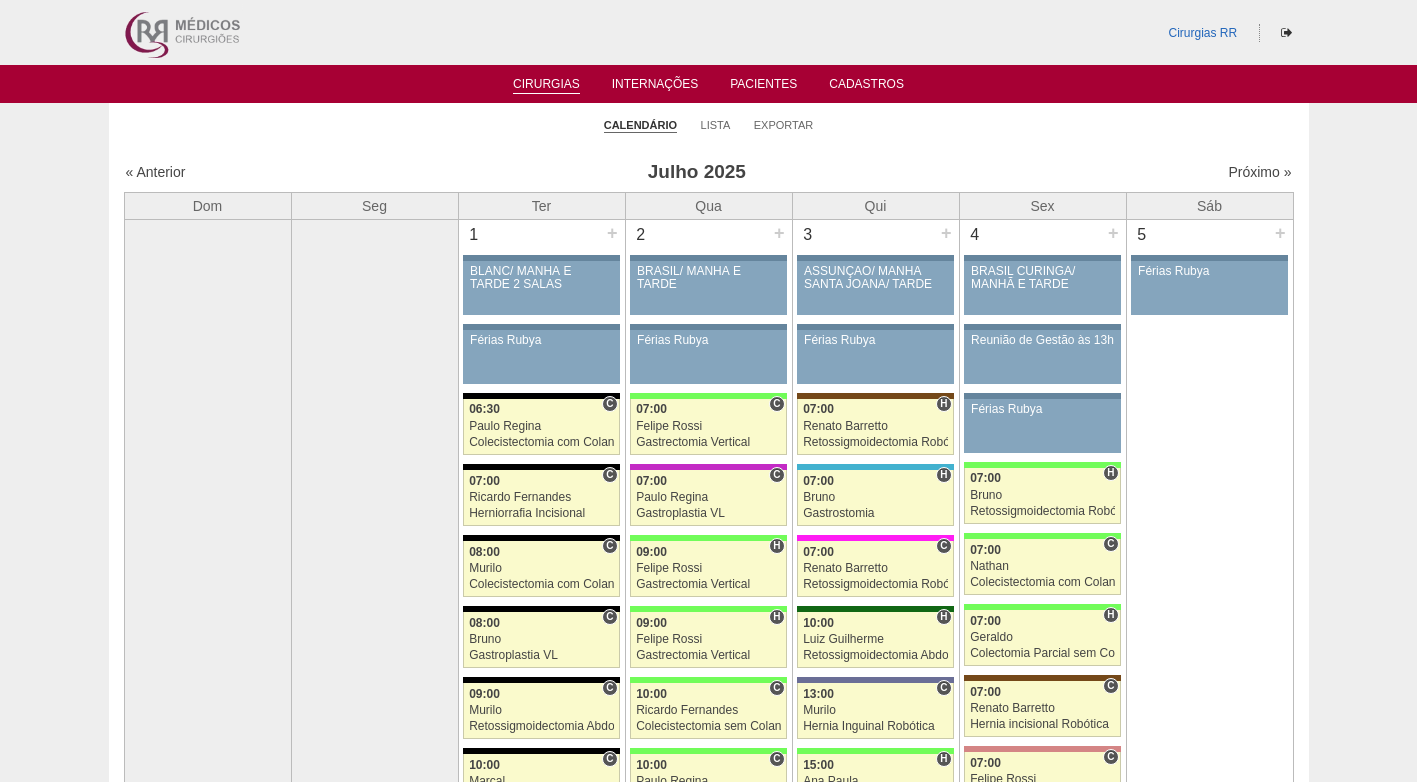 scroll, scrollTop: 0, scrollLeft: 0, axis: both 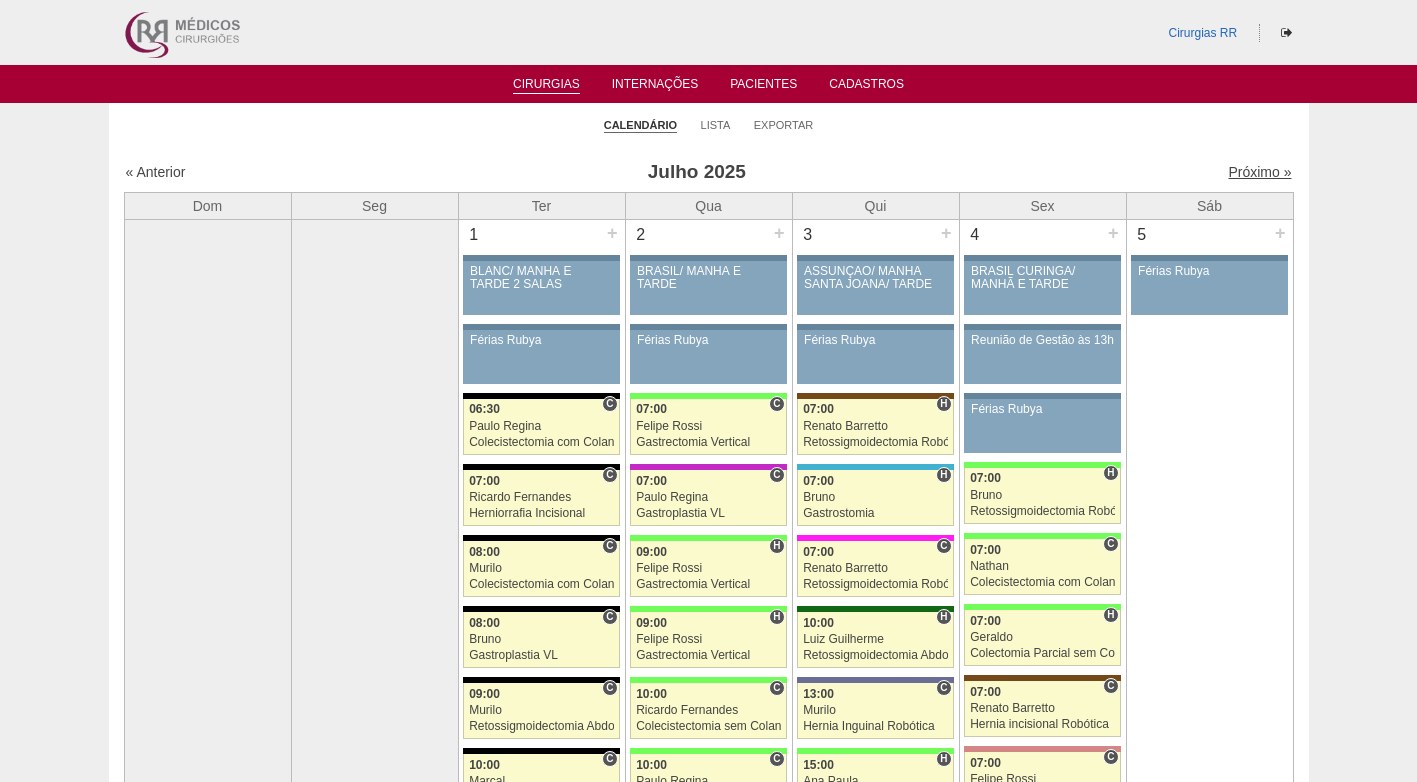 click on "Próximo »" at bounding box center [1259, 172] 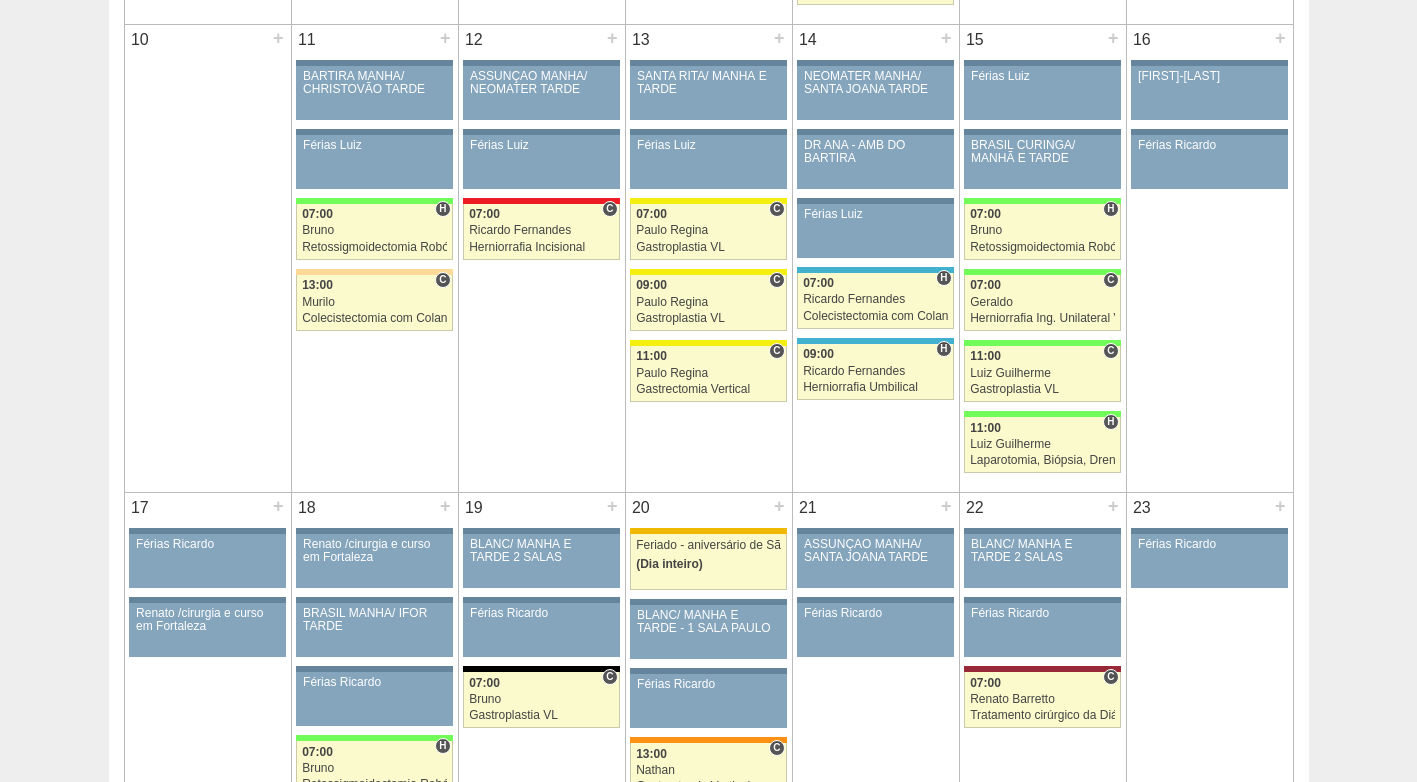 scroll, scrollTop: 1100, scrollLeft: 0, axis: vertical 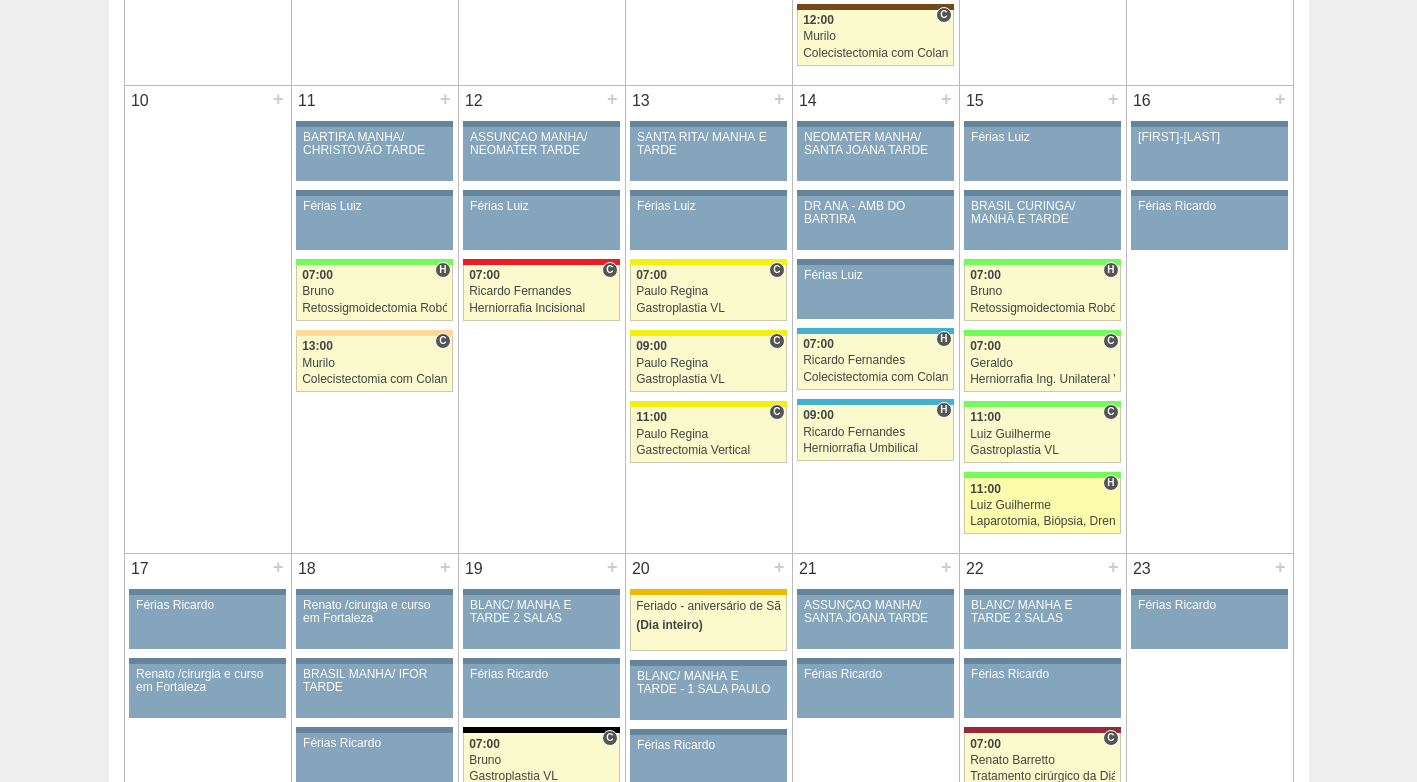 click on "11:00" at bounding box center (985, 489) 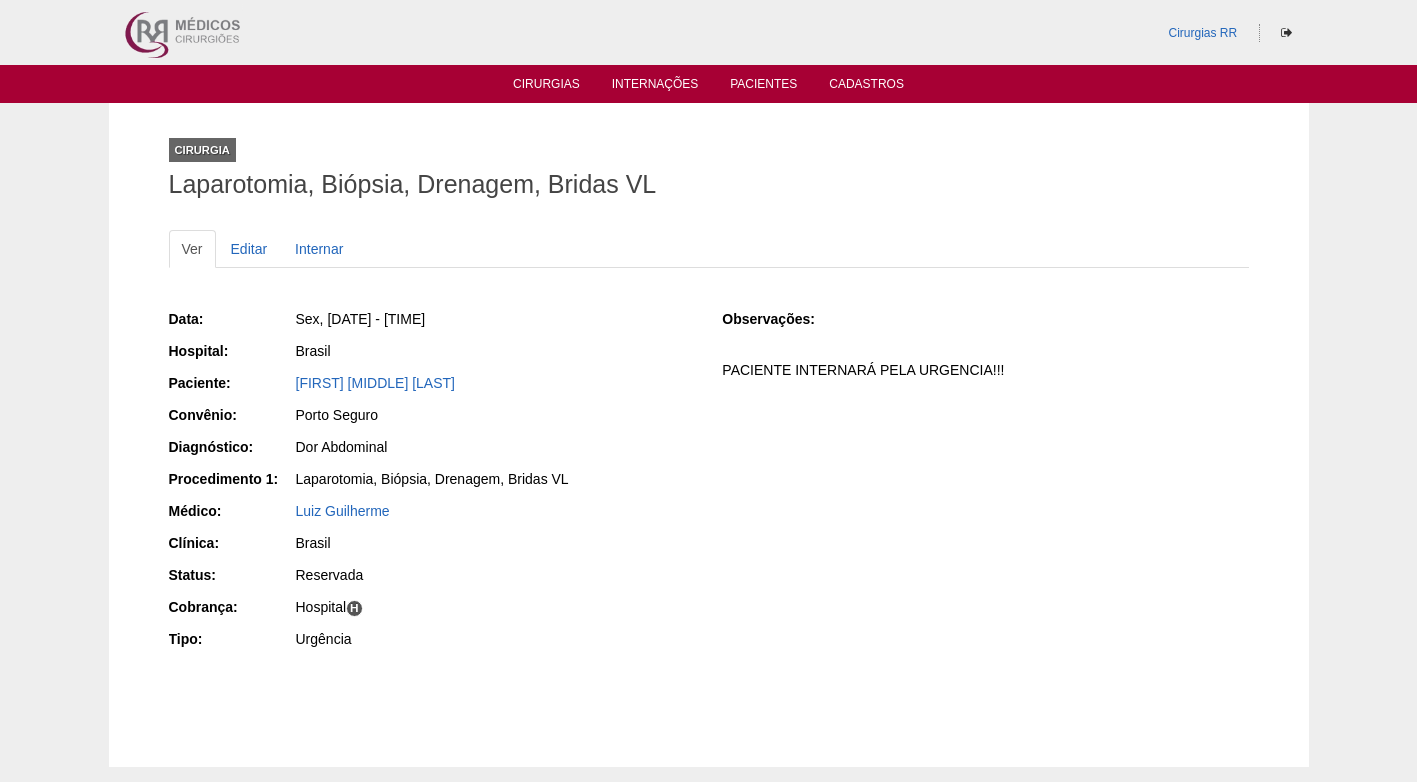 scroll, scrollTop: 0, scrollLeft: 0, axis: both 